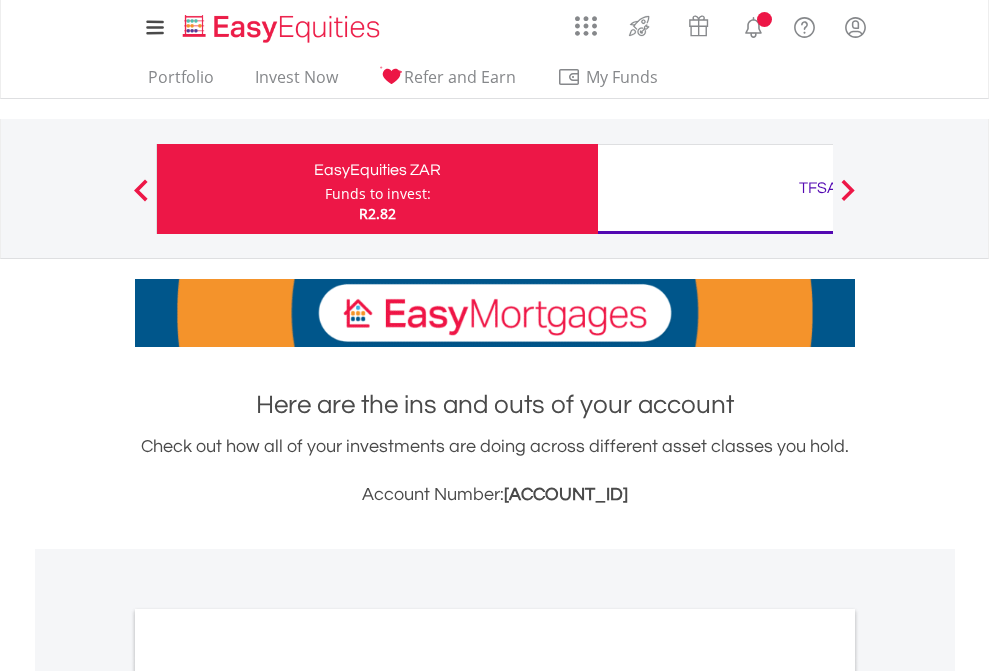 scroll, scrollTop: 0, scrollLeft: 0, axis: both 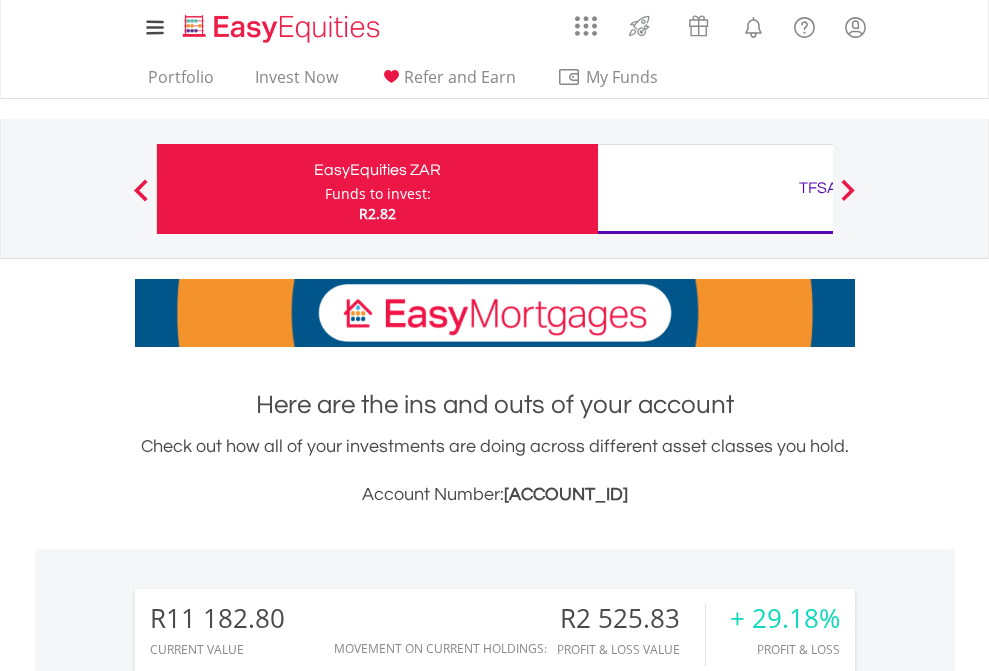 click on "Funds to invest:" at bounding box center [378, 194] 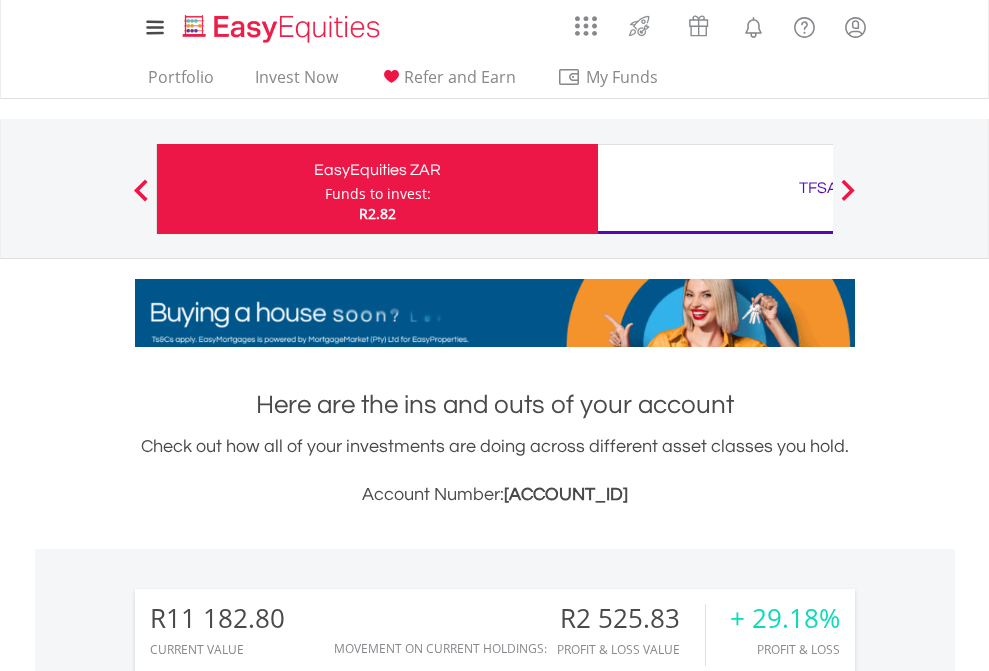 scroll, scrollTop: 999808, scrollLeft: 999687, axis: both 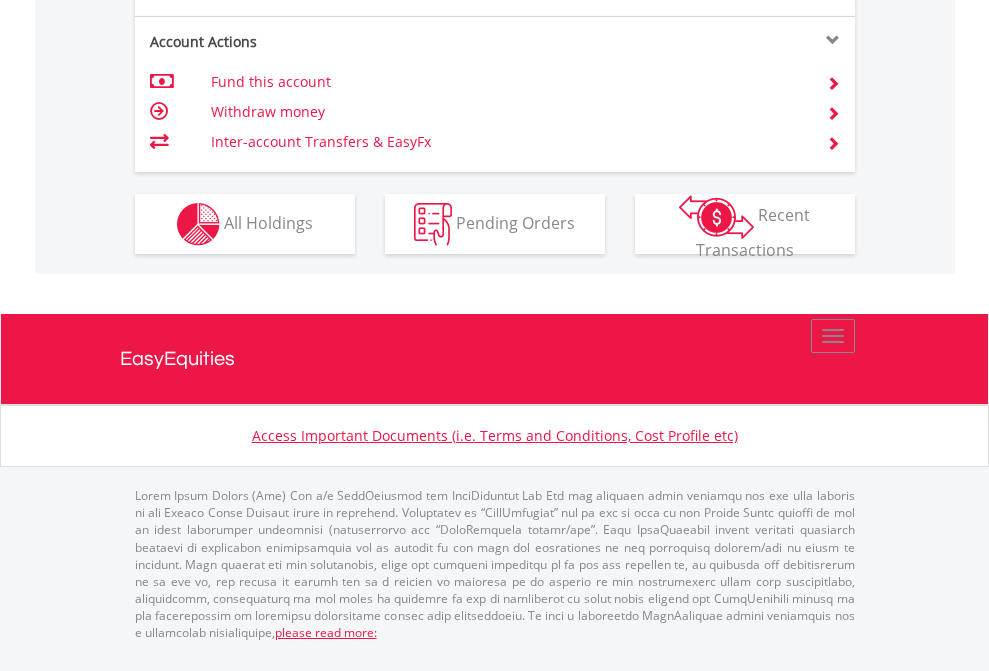 click on "Investment types" at bounding box center (706, -337) 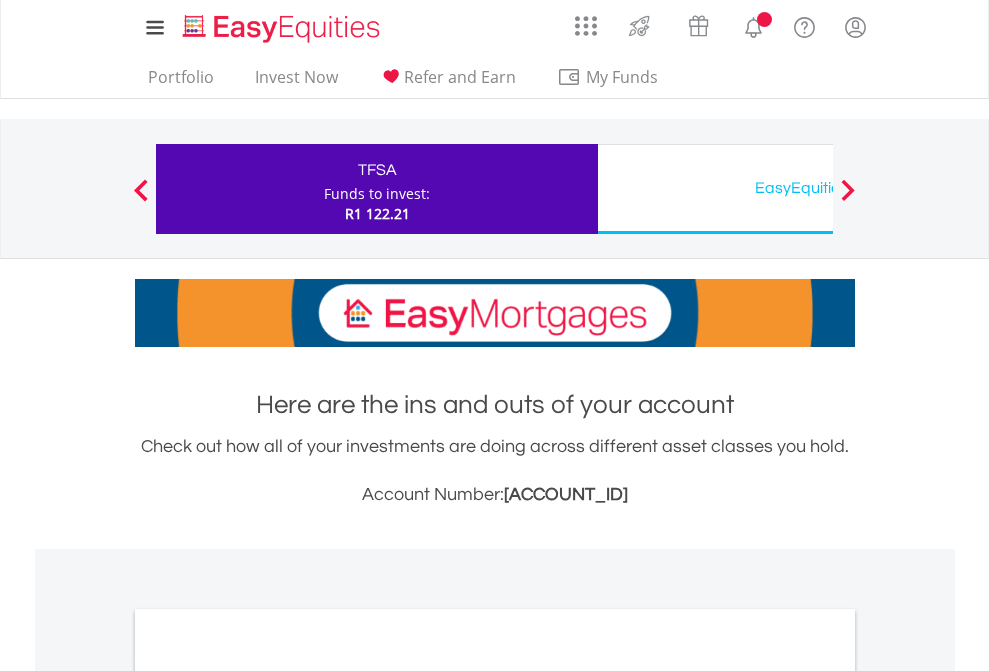 scroll, scrollTop: 0, scrollLeft: 0, axis: both 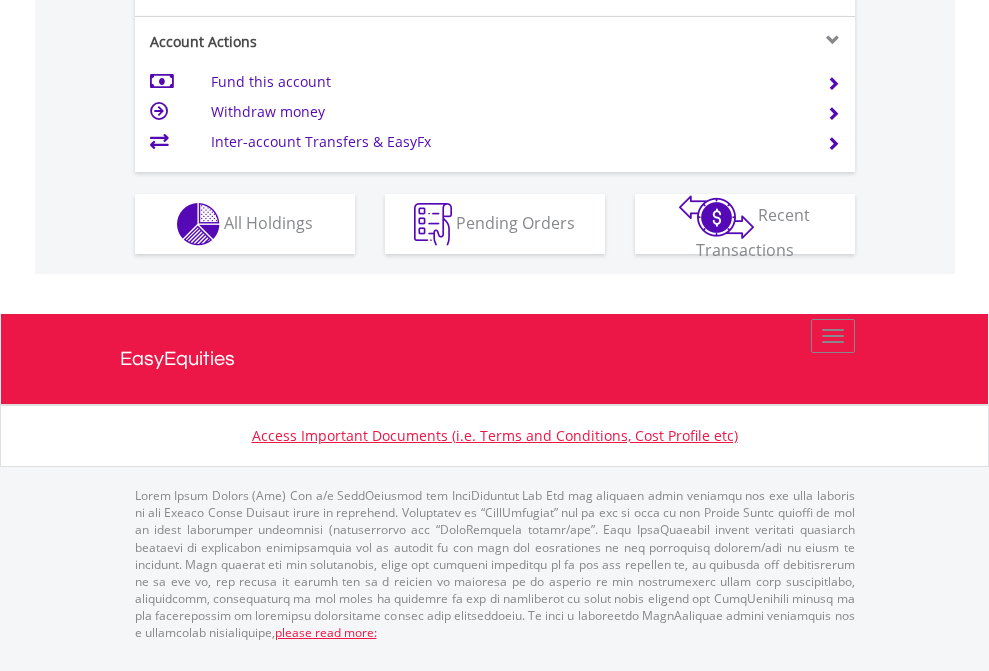 click on "Investment types" at bounding box center [706, -337] 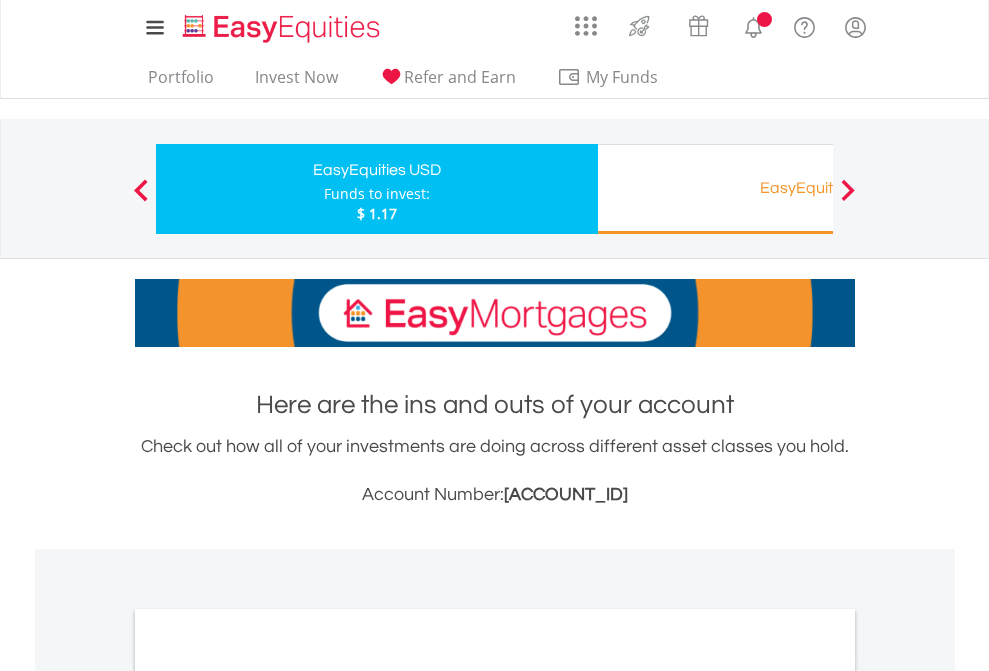 scroll, scrollTop: 0, scrollLeft: 0, axis: both 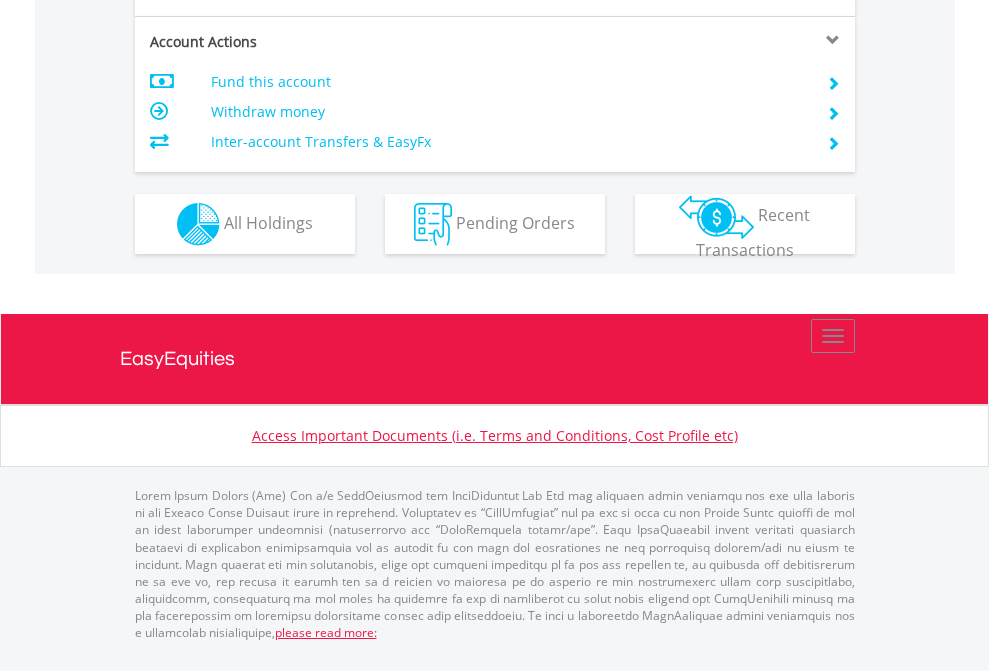 click on "Investment types" at bounding box center [706, -337] 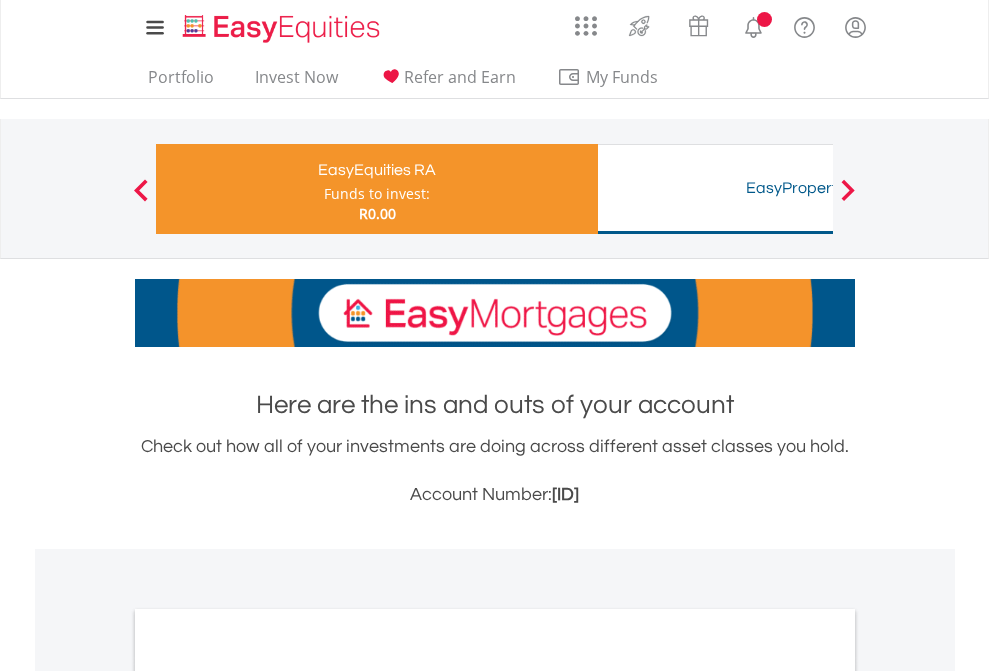 scroll, scrollTop: 0, scrollLeft: 0, axis: both 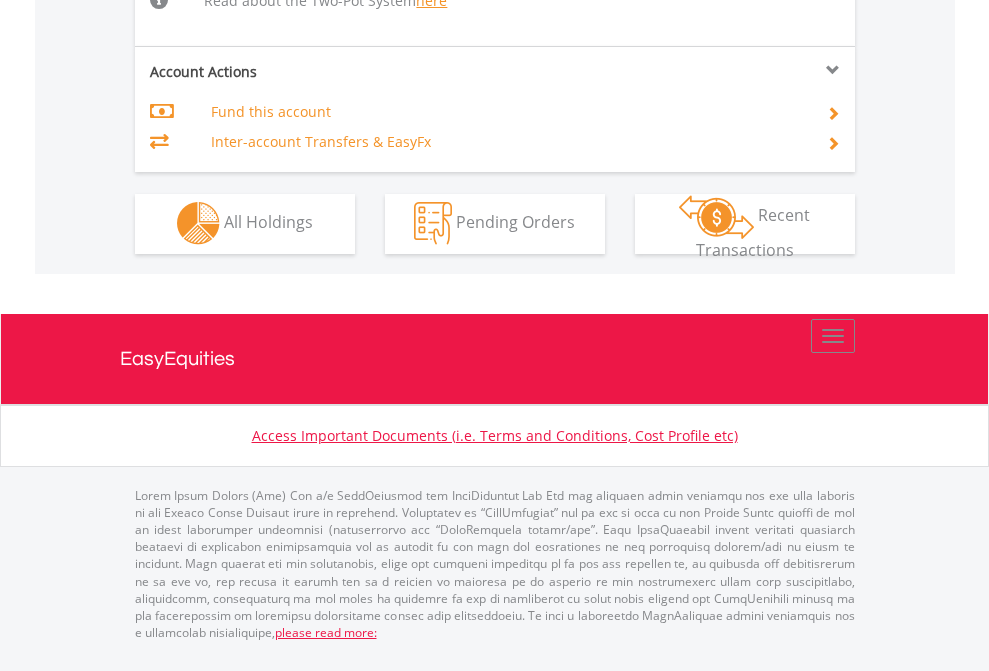 click on "Investment types" at bounding box center (706, -534) 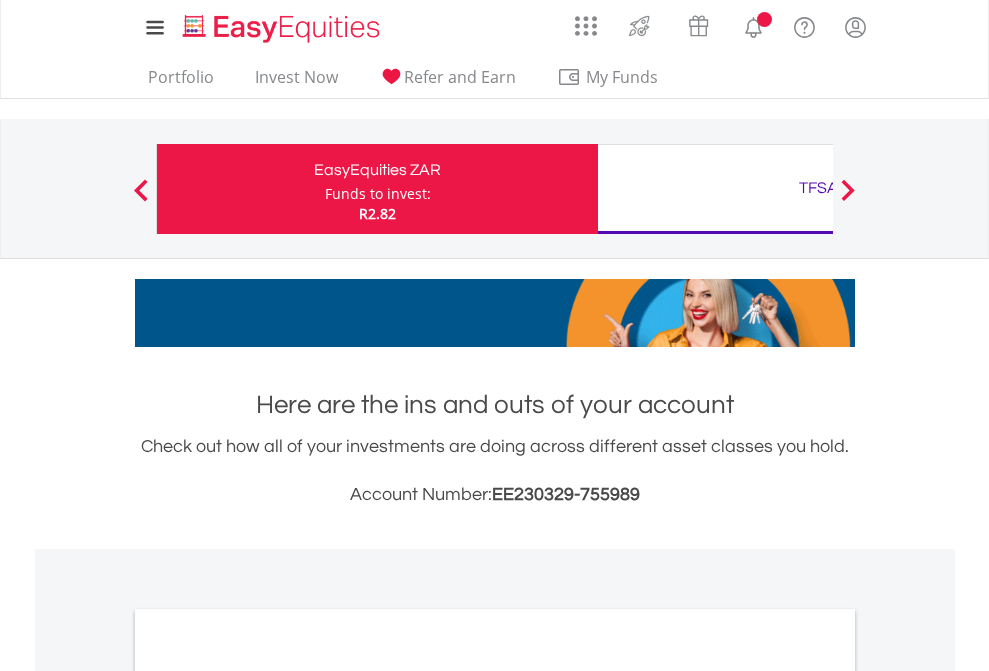 scroll, scrollTop: 0, scrollLeft: 0, axis: both 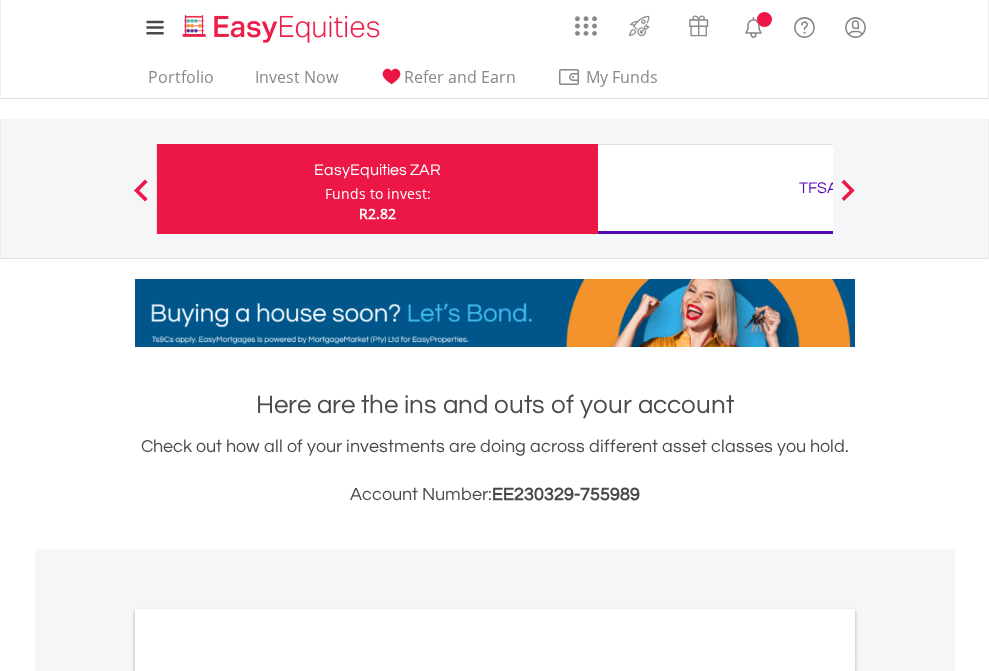 click on "All Holdings" at bounding box center [268, 1096] 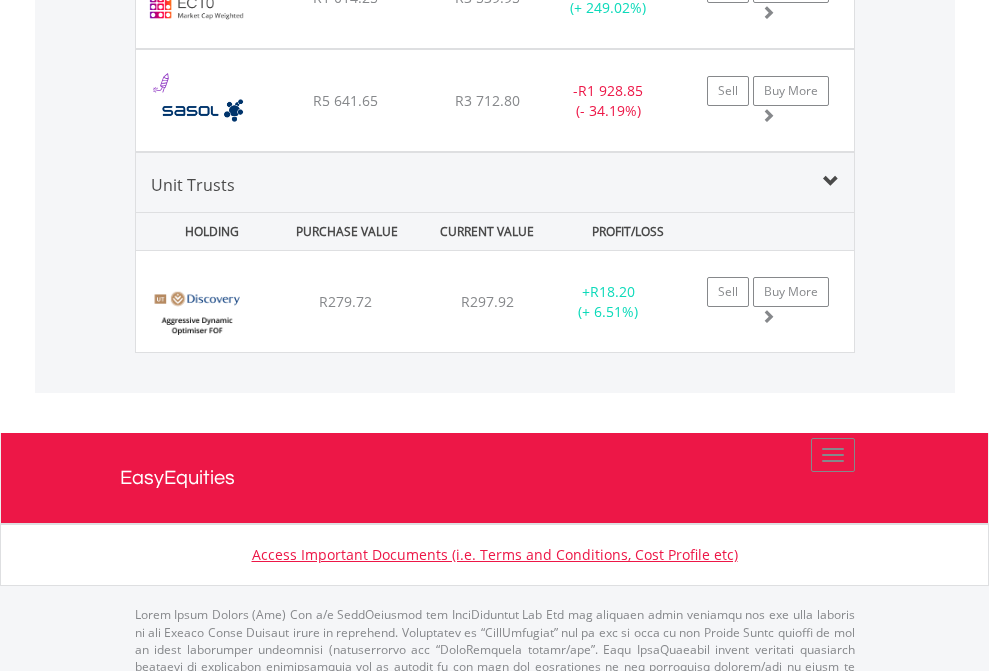 scroll, scrollTop: 2345, scrollLeft: 0, axis: vertical 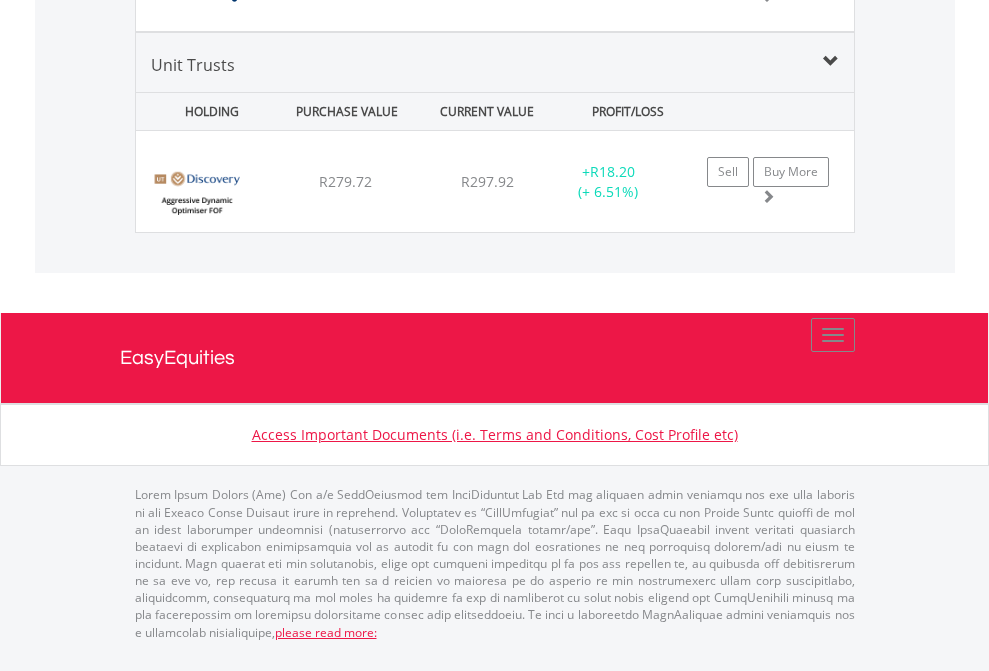 click on "TFSA" at bounding box center [818, -1865] 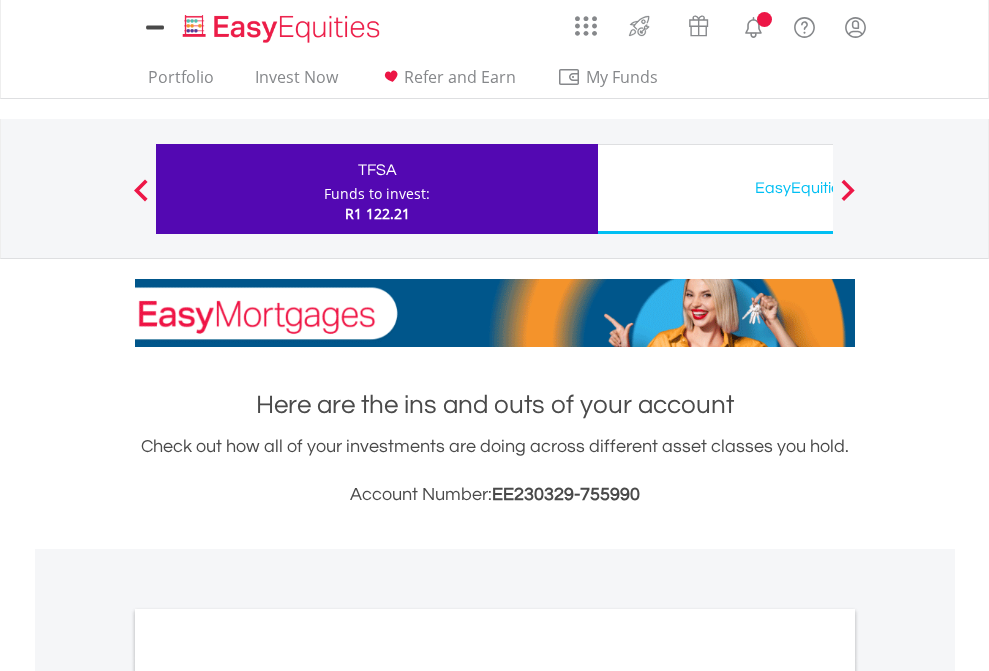 scroll, scrollTop: 0, scrollLeft: 0, axis: both 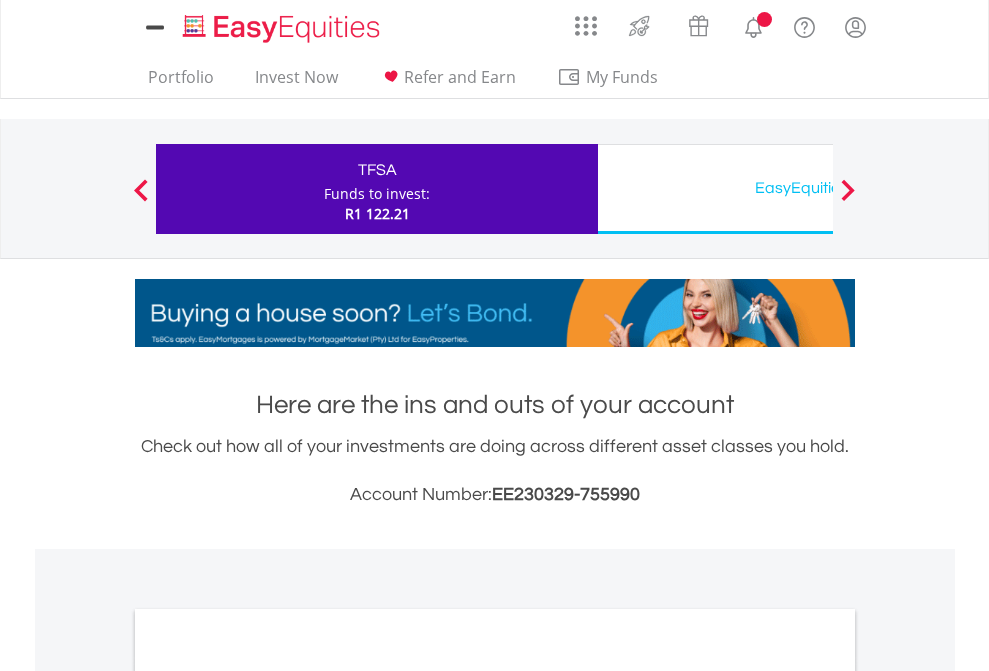 click on "All Holdings" at bounding box center (268, 1096) 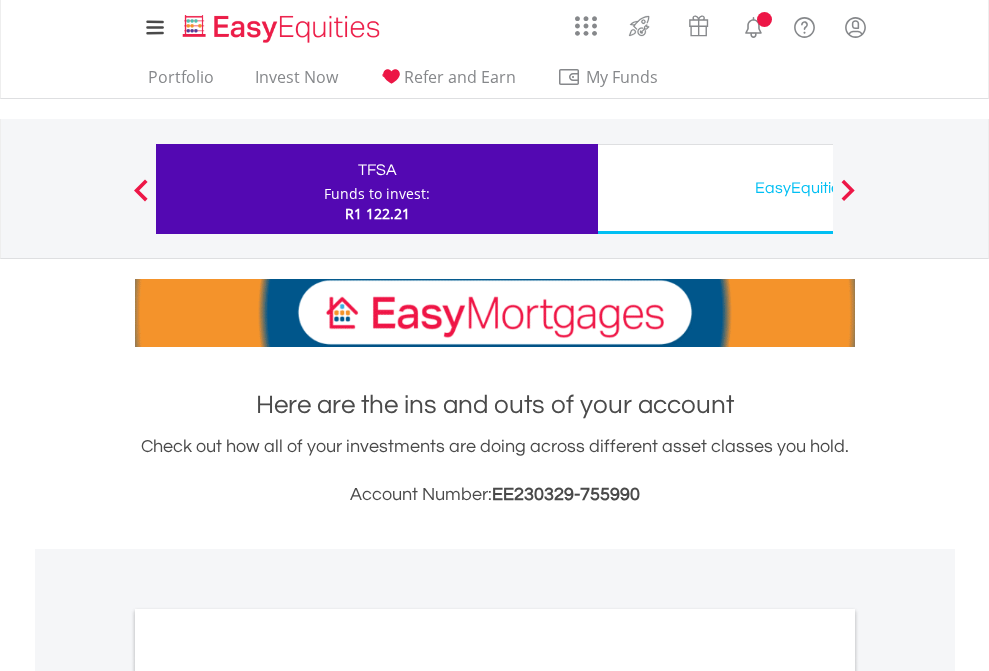 scroll, scrollTop: 1202, scrollLeft: 0, axis: vertical 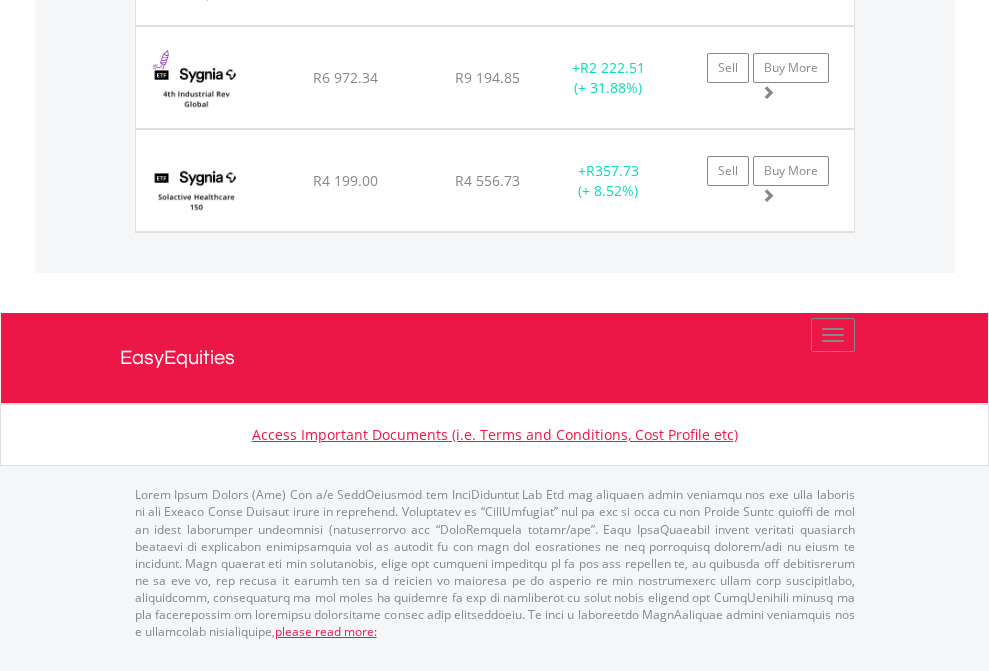 click on "EasyEquities USD" at bounding box center (818, -2037) 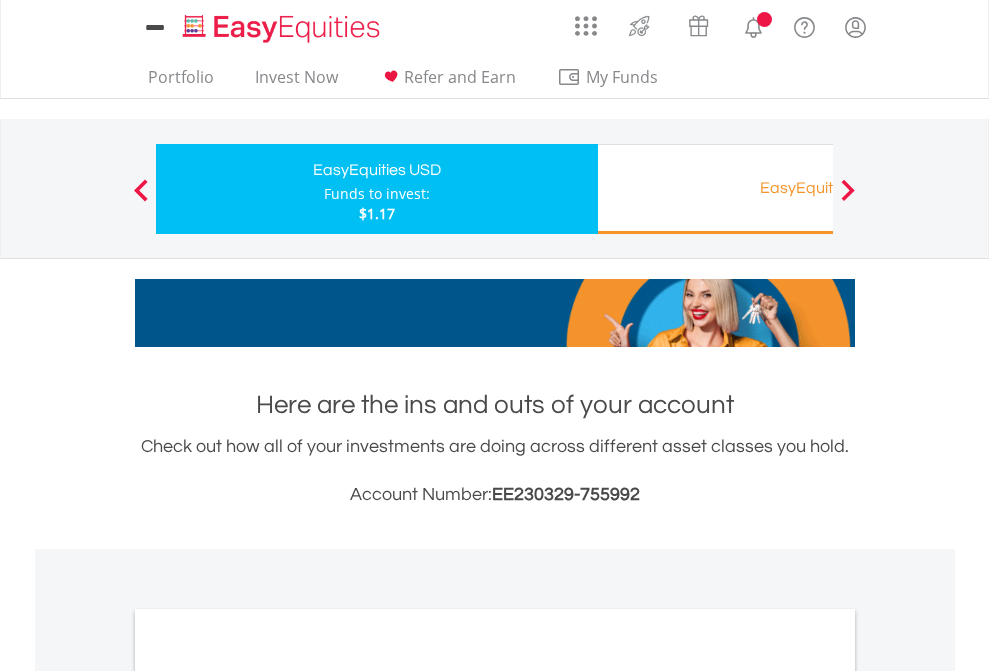 scroll, scrollTop: 1202, scrollLeft: 0, axis: vertical 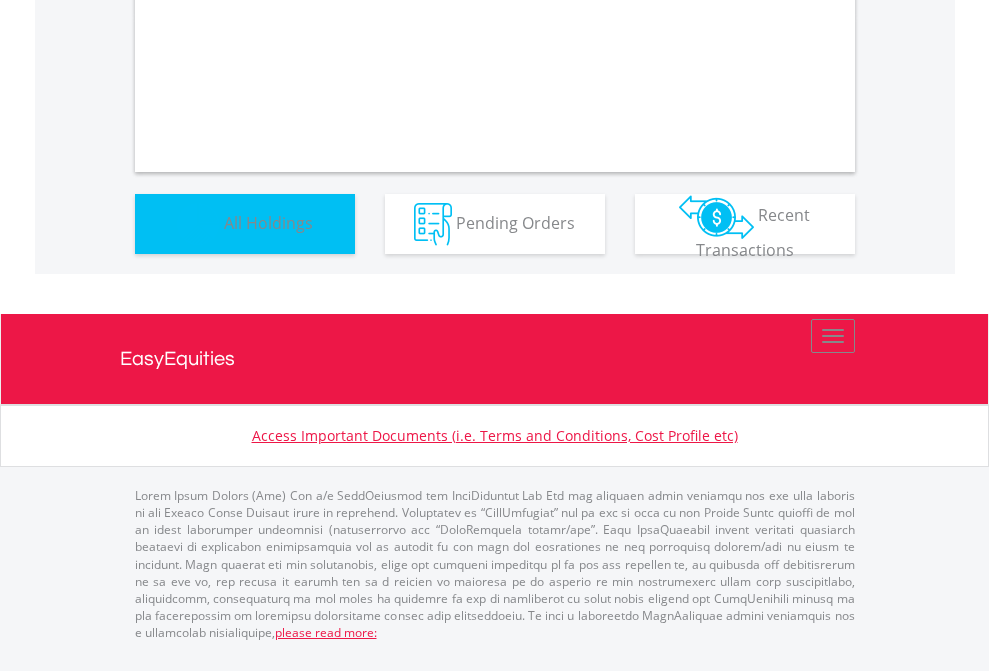 click on "All Holdings" at bounding box center (268, 222) 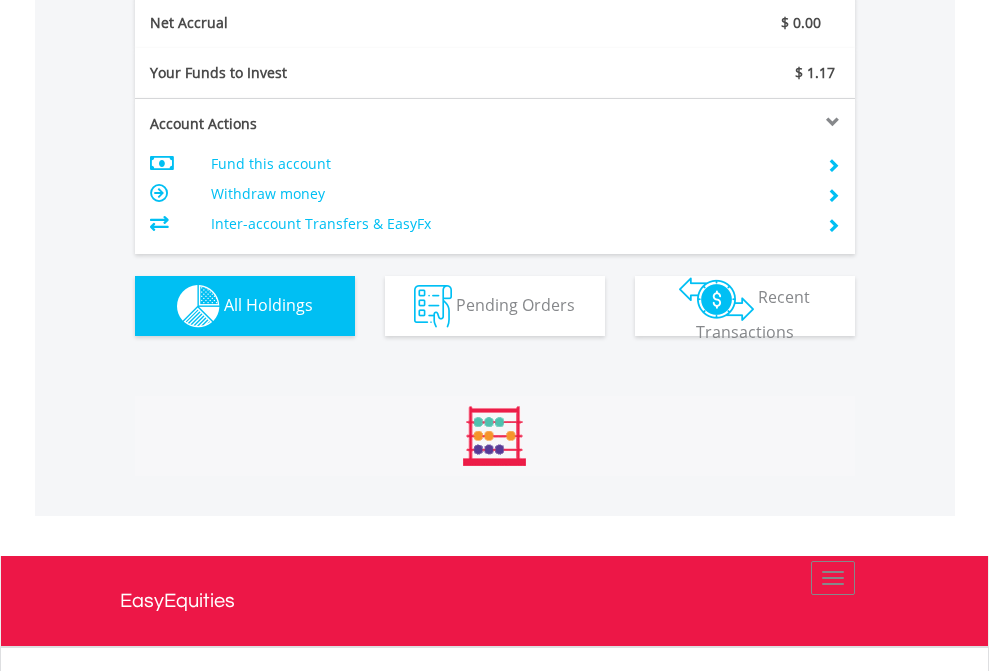 scroll, scrollTop: 999808, scrollLeft: 999687, axis: both 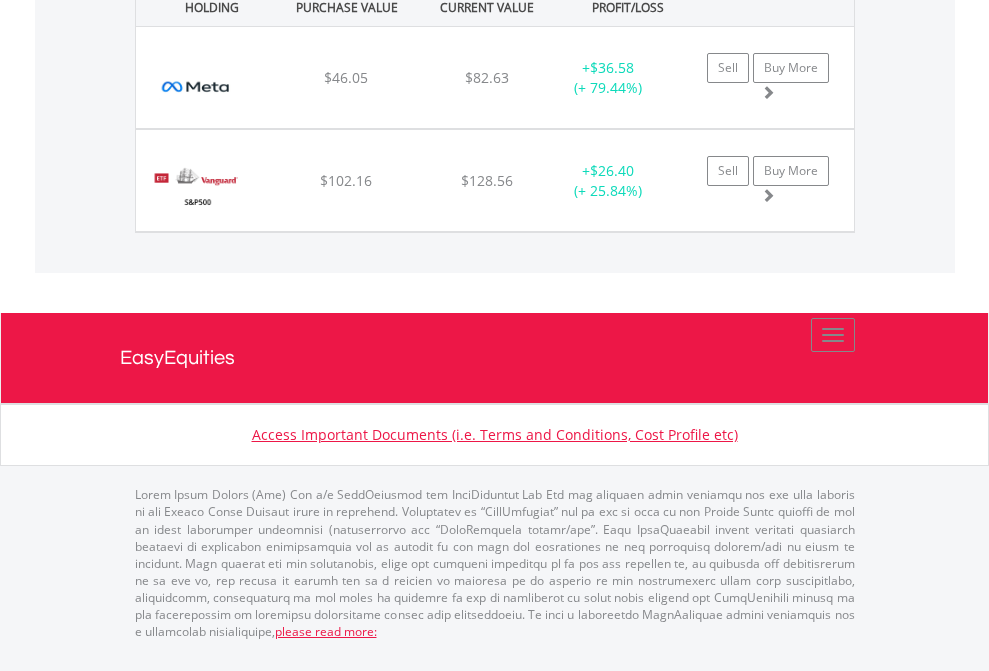 click on "EasyEquities RA" at bounding box center [818, -1482] 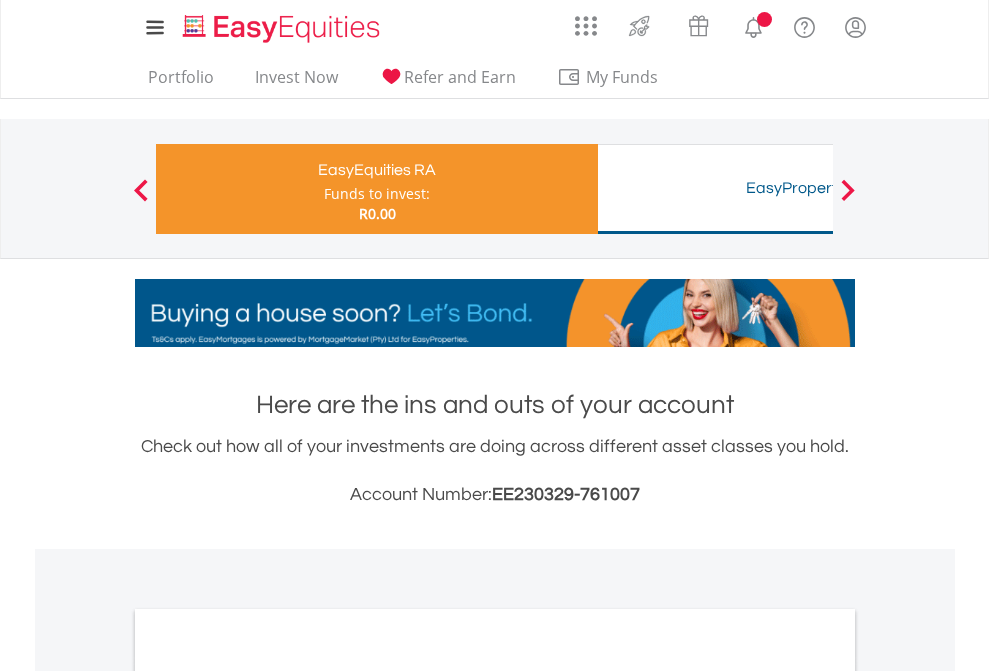 scroll, scrollTop: 0, scrollLeft: 0, axis: both 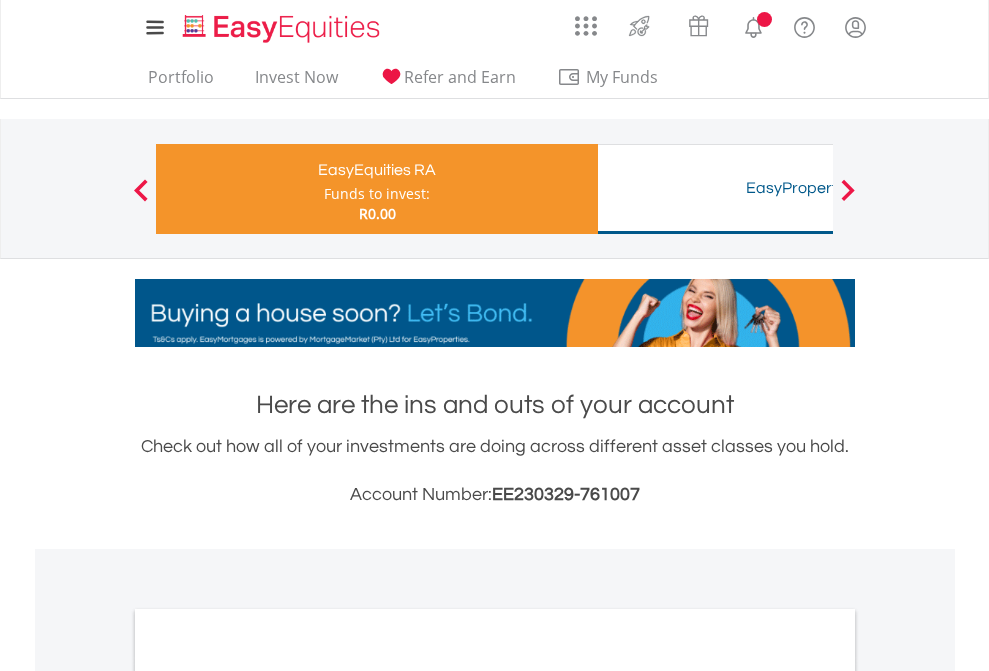 click on "All Holdings" at bounding box center [268, 1066] 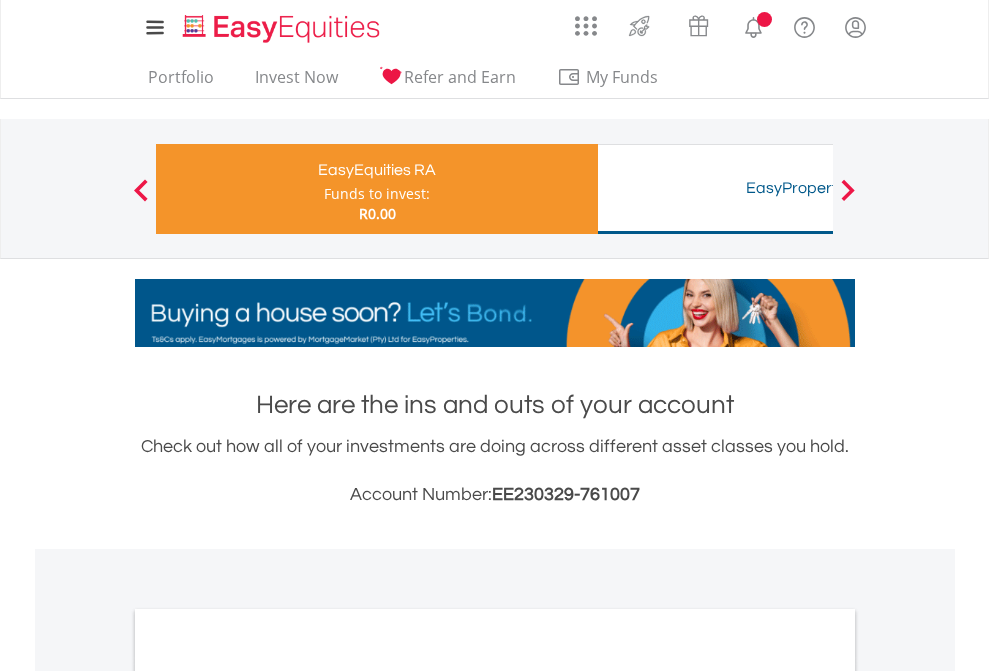 scroll, scrollTop: 1202, scrollLeft: 0, axis: vertical 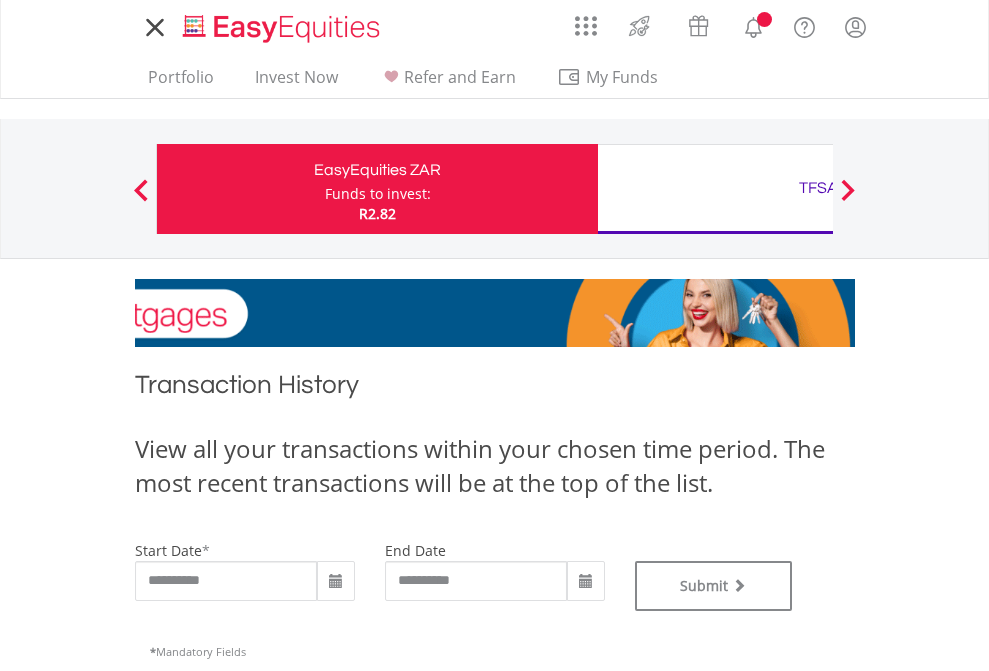 type on "**********" 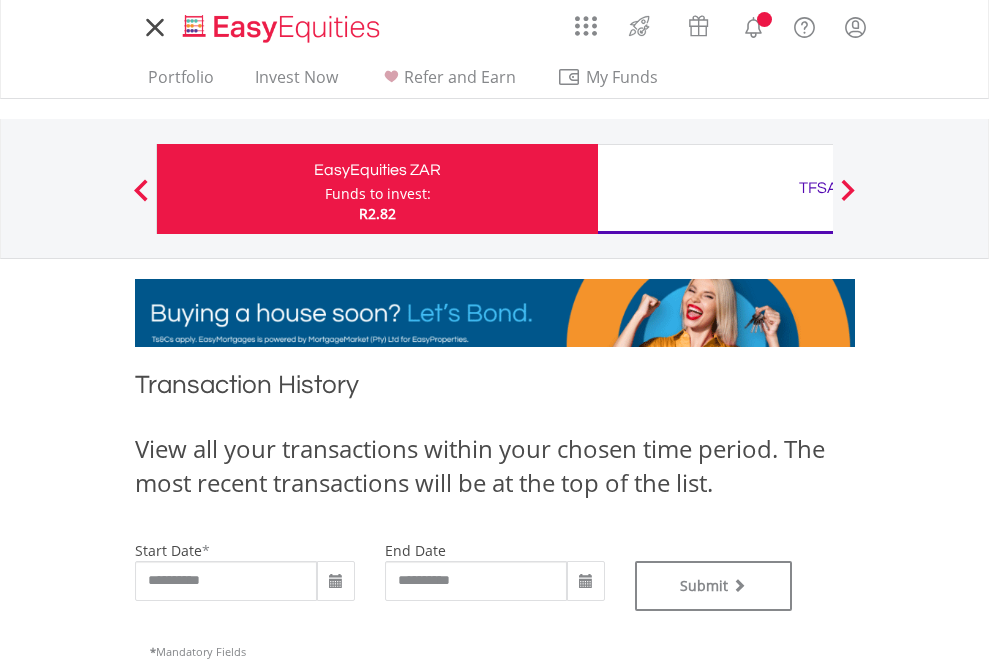 scroll, scrollTop: 0, scrollLeft: 0, axis: both 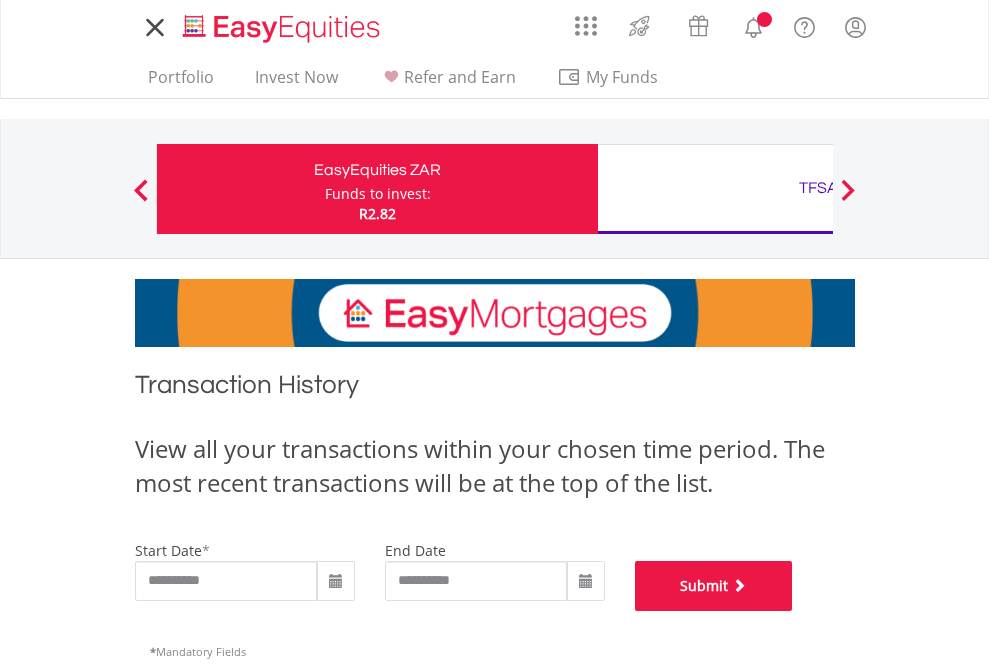 click on "Submit" at bounding box center (714, 586) 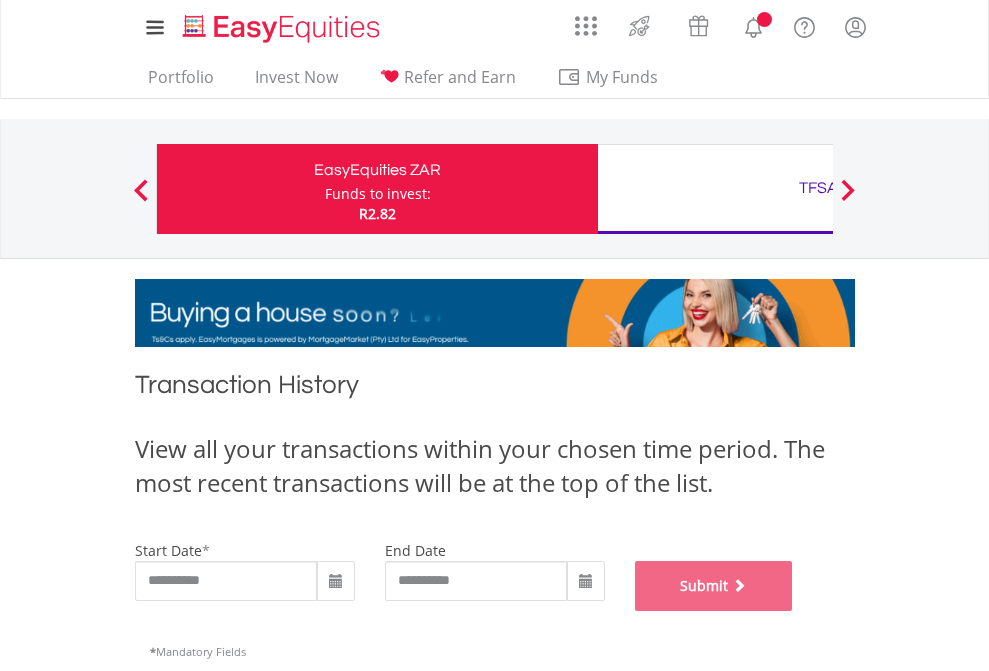 scroll, scrollTop: 811, scrollLeft: 0, axis: vertical 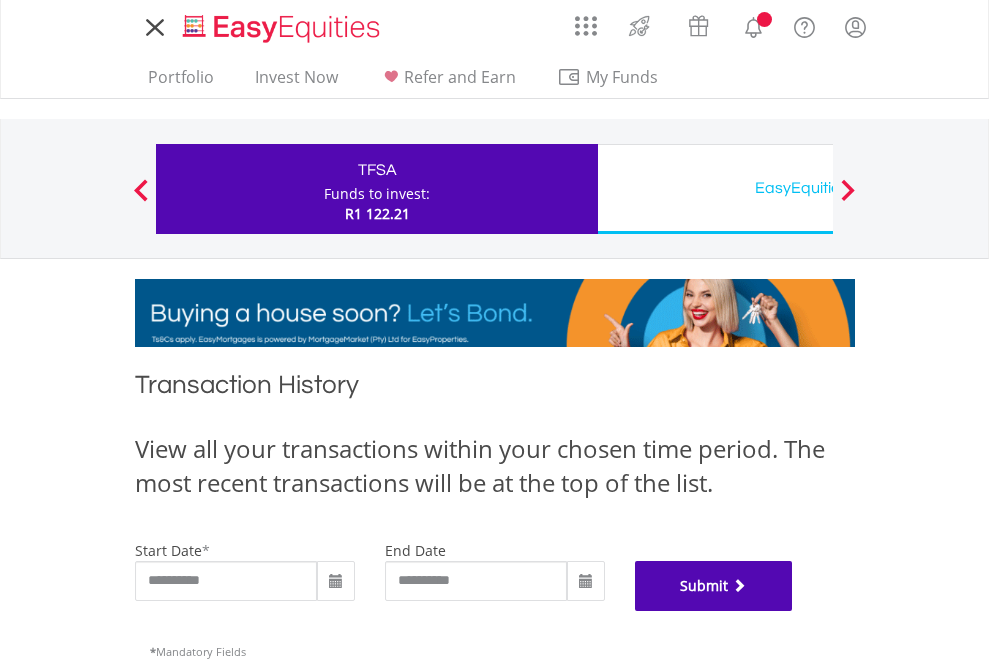 click on "Submit" at bounding box center (714, 586) 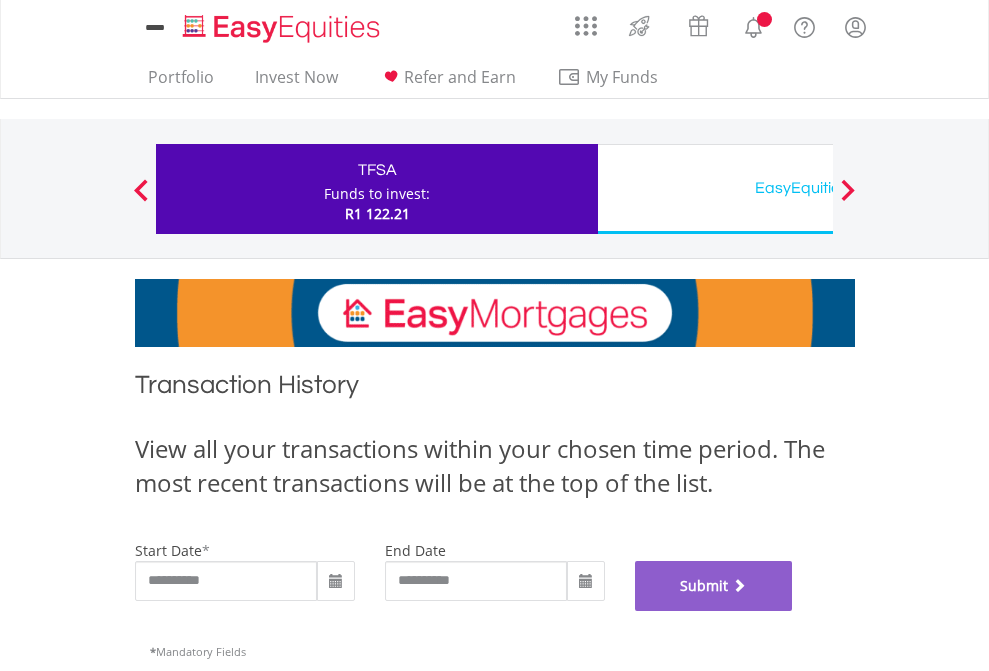 scroll, scrollTop: 811, scrollLeft: 0, axis: vertical 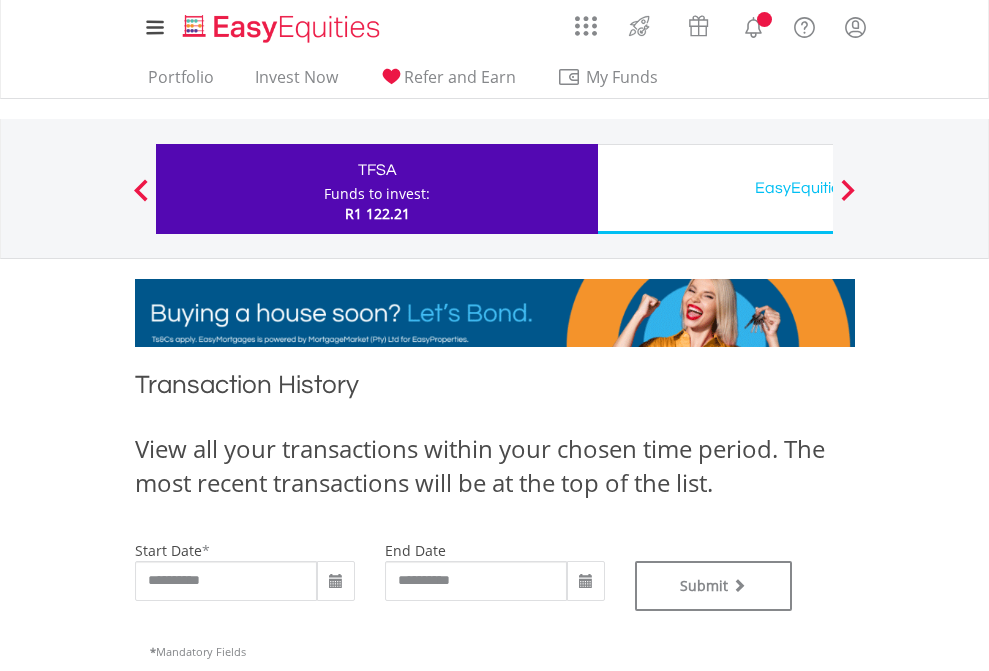 click on "EasyEquities USD" at bounding box center [818, 188] 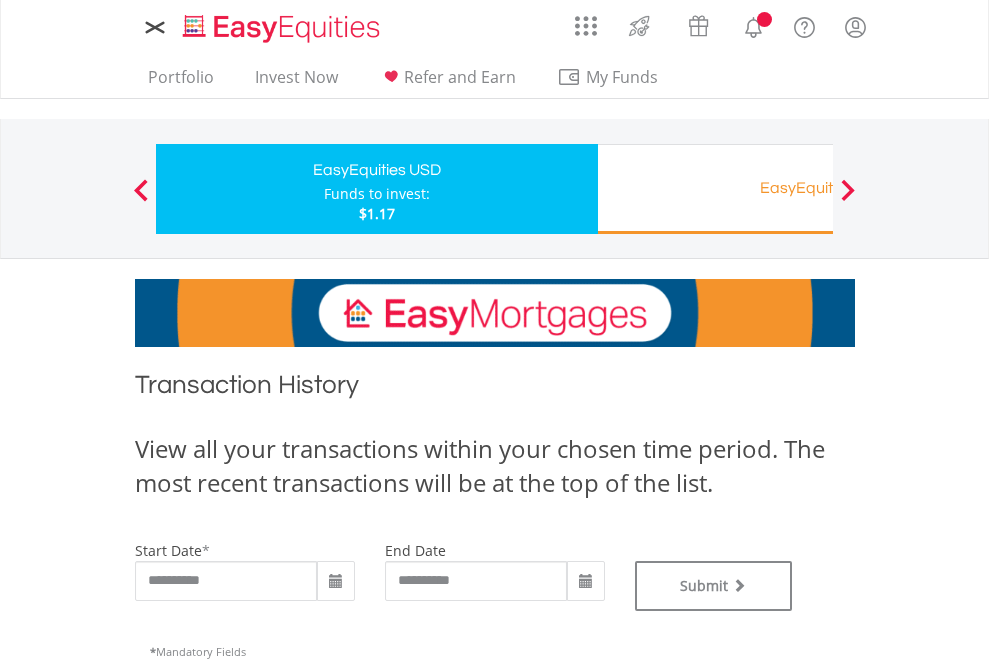 scroll, scrollTop: 0, scrollLeft: 0, axis: both 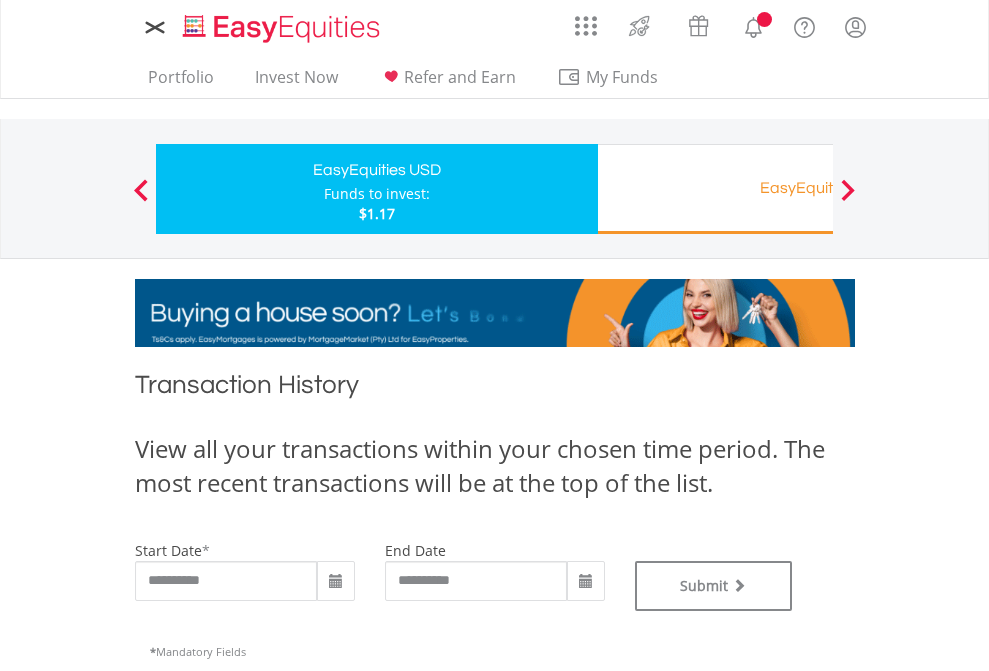 type on "**********" 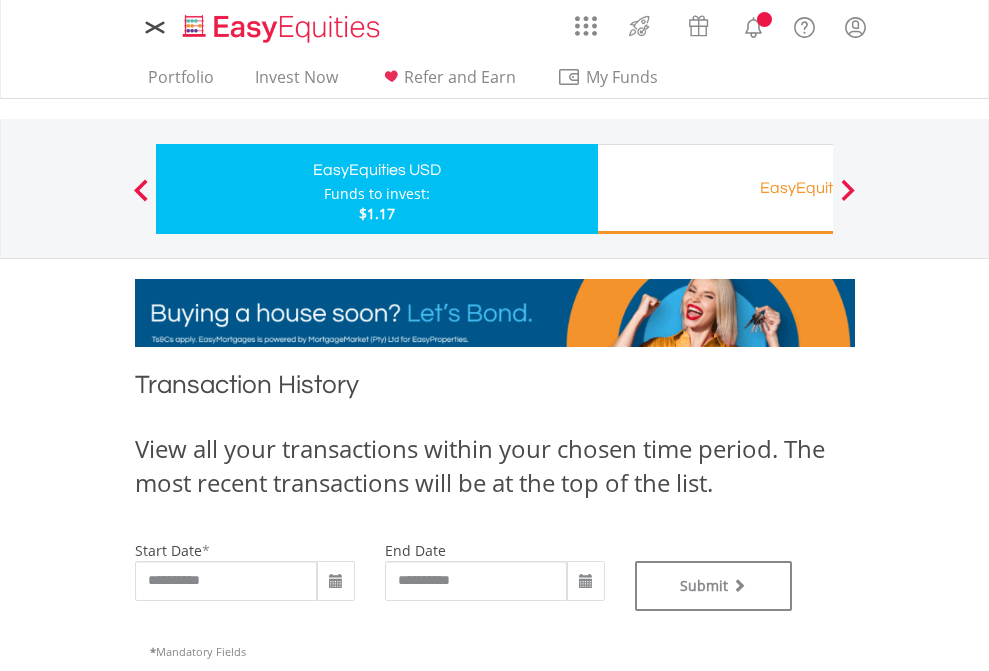 type on "**********" 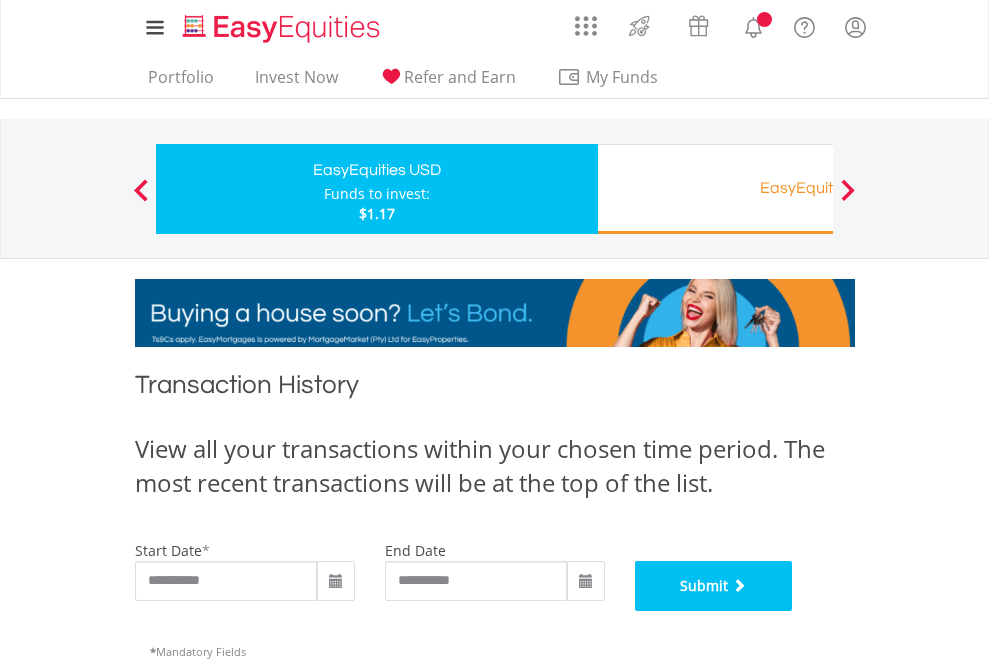 click on "Submit" at bounding box center (714, 586) 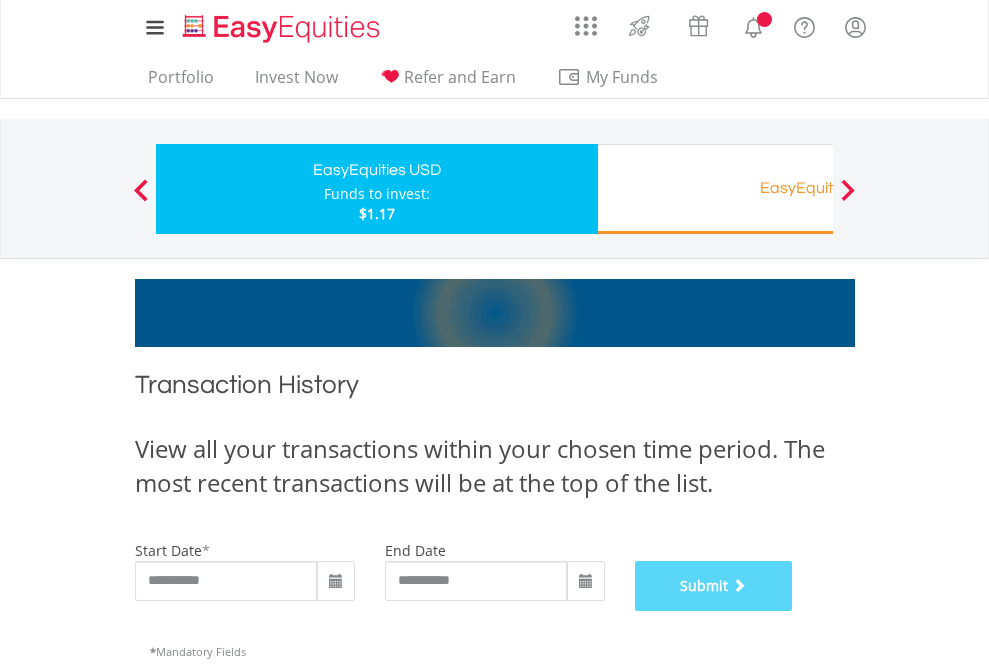 scroll, scrollTop: 811, scrollLeft: 0, axis: vertical 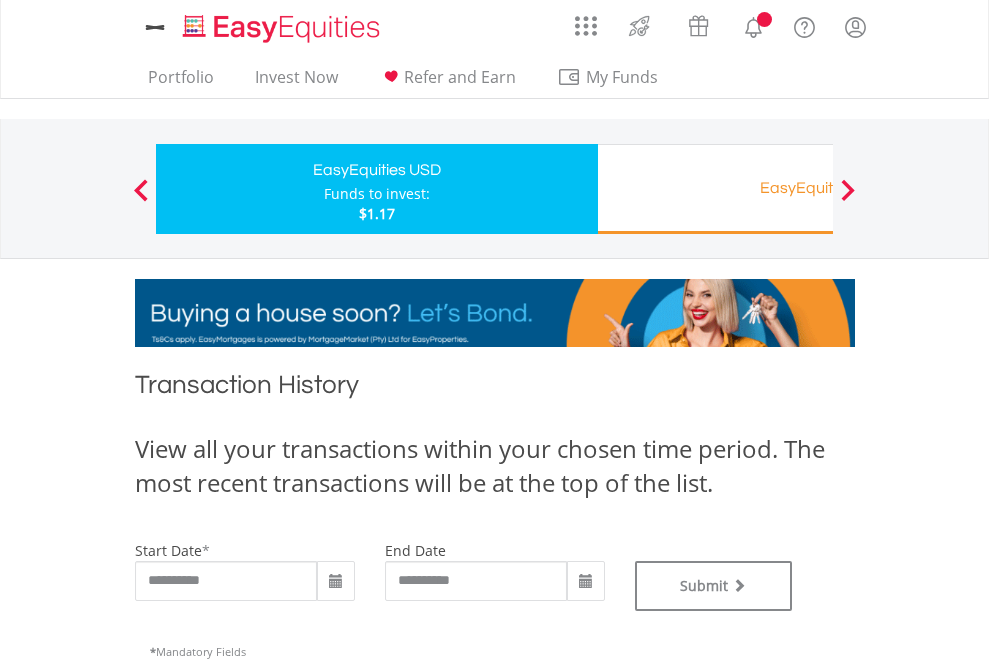 click on "EasyEquities RA" at bounding box center [818, 188] 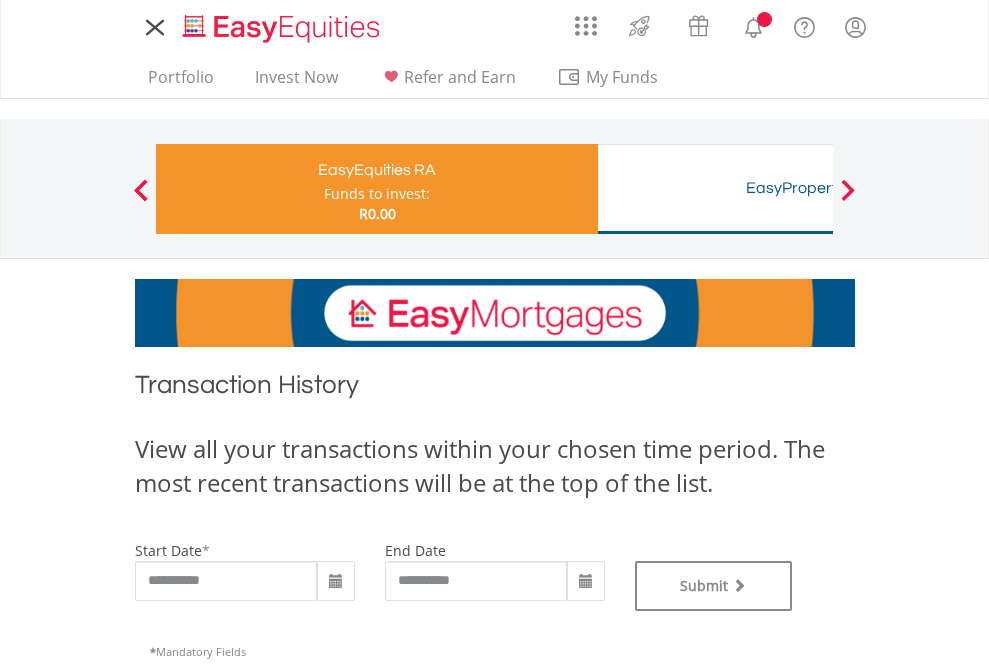 scroll, scrollTop: 0, scrollLeft: 0, axis: both 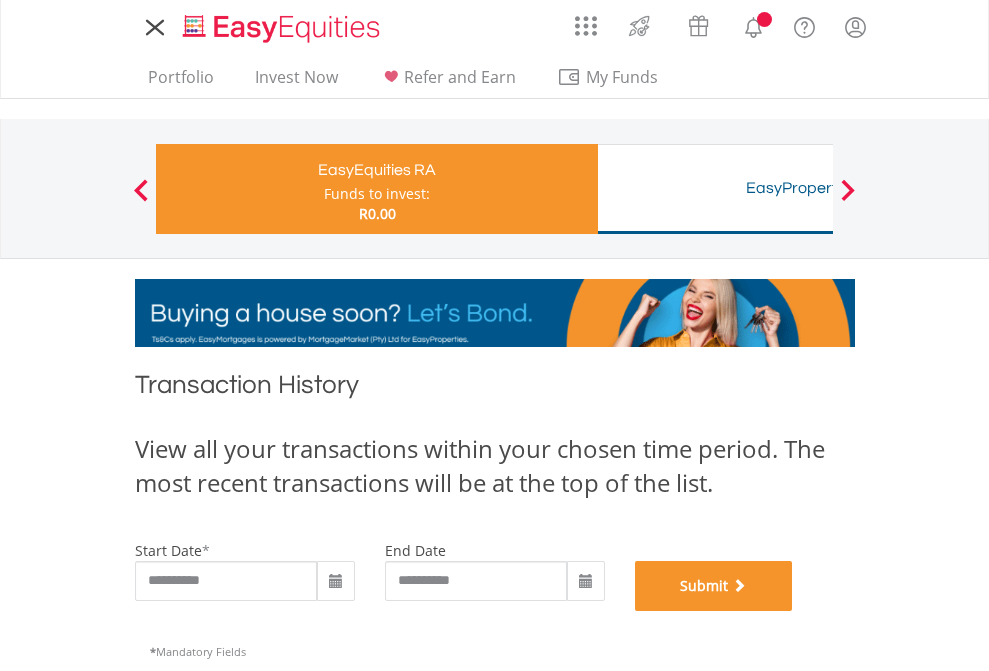 click on "Submit" at bounding box center [714, 586] 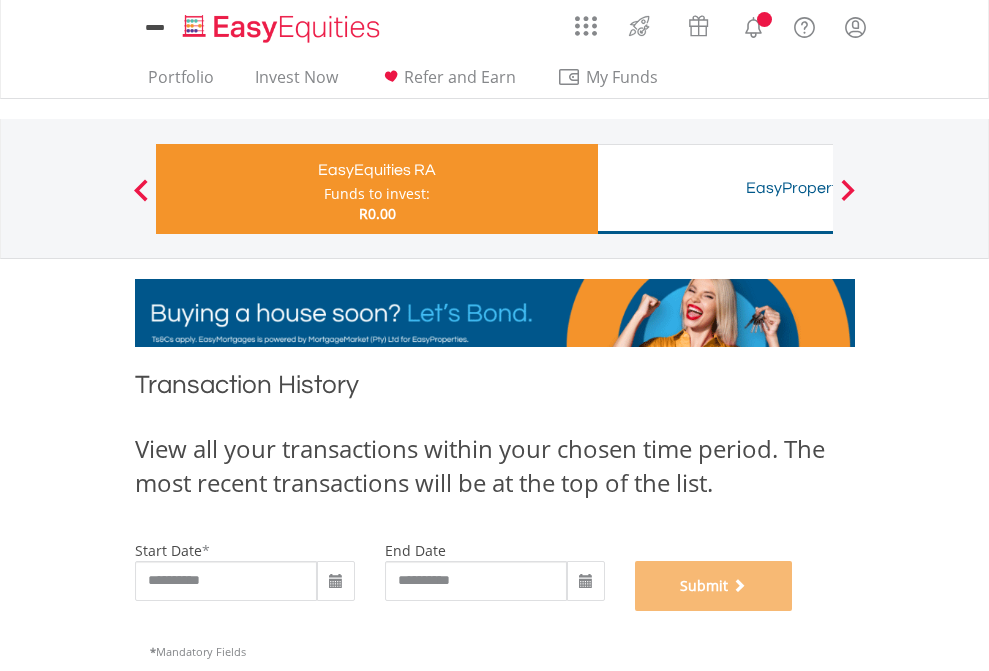 scroll, scrollTop: 811, scrollLeft: 0, axis: vertical 